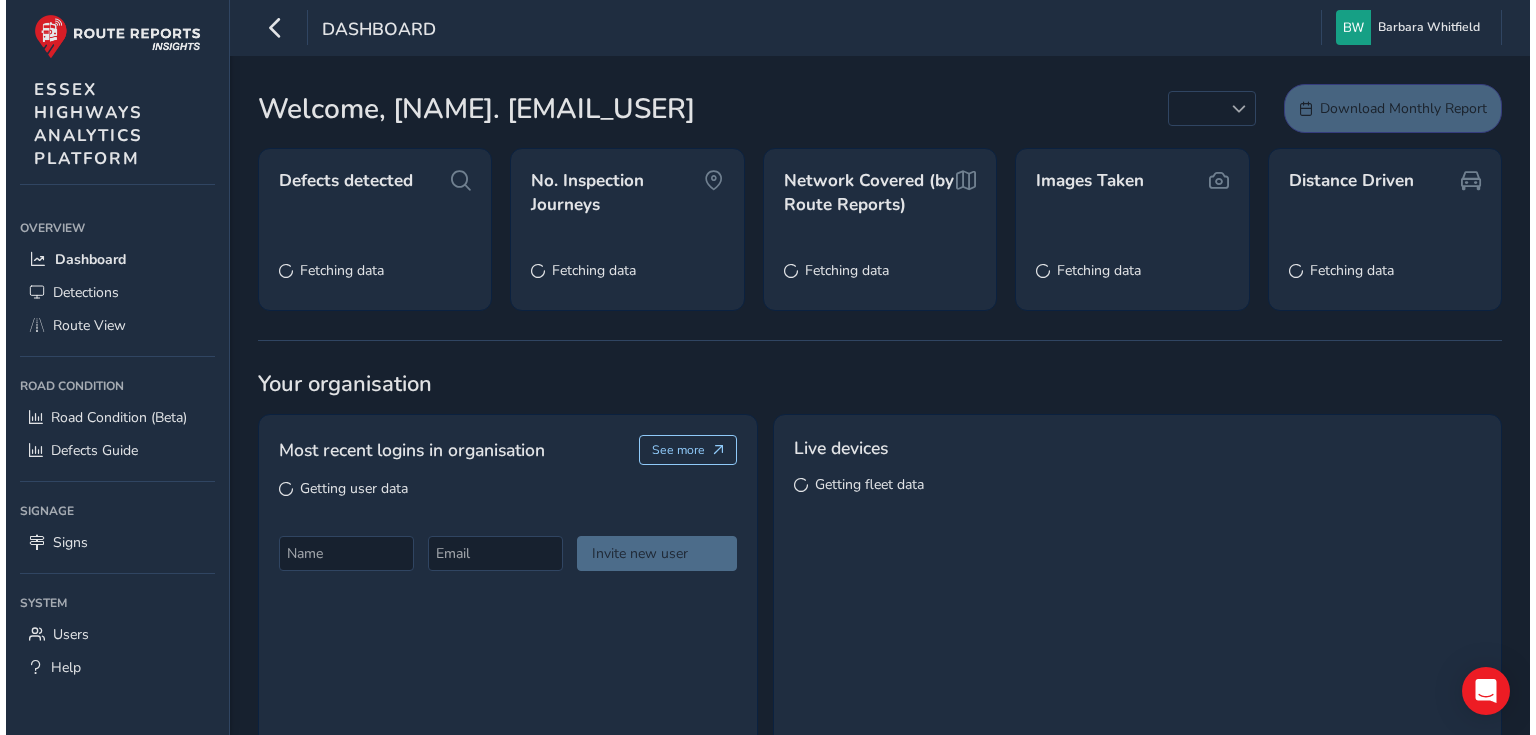 scroll, scrollTop: 0, scrollLeft: 0, axis: both 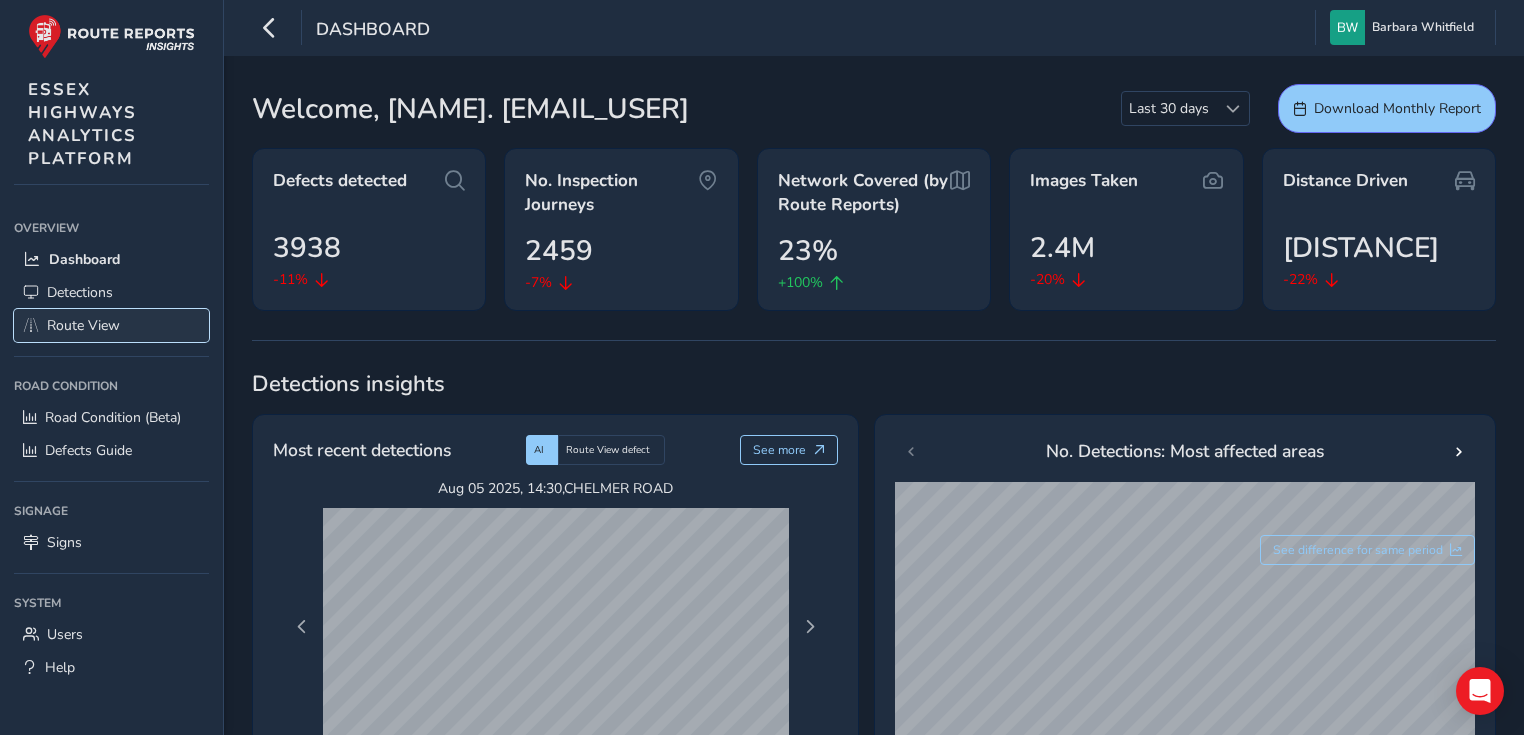 click on "Route View" at bounding box center [83, 325] 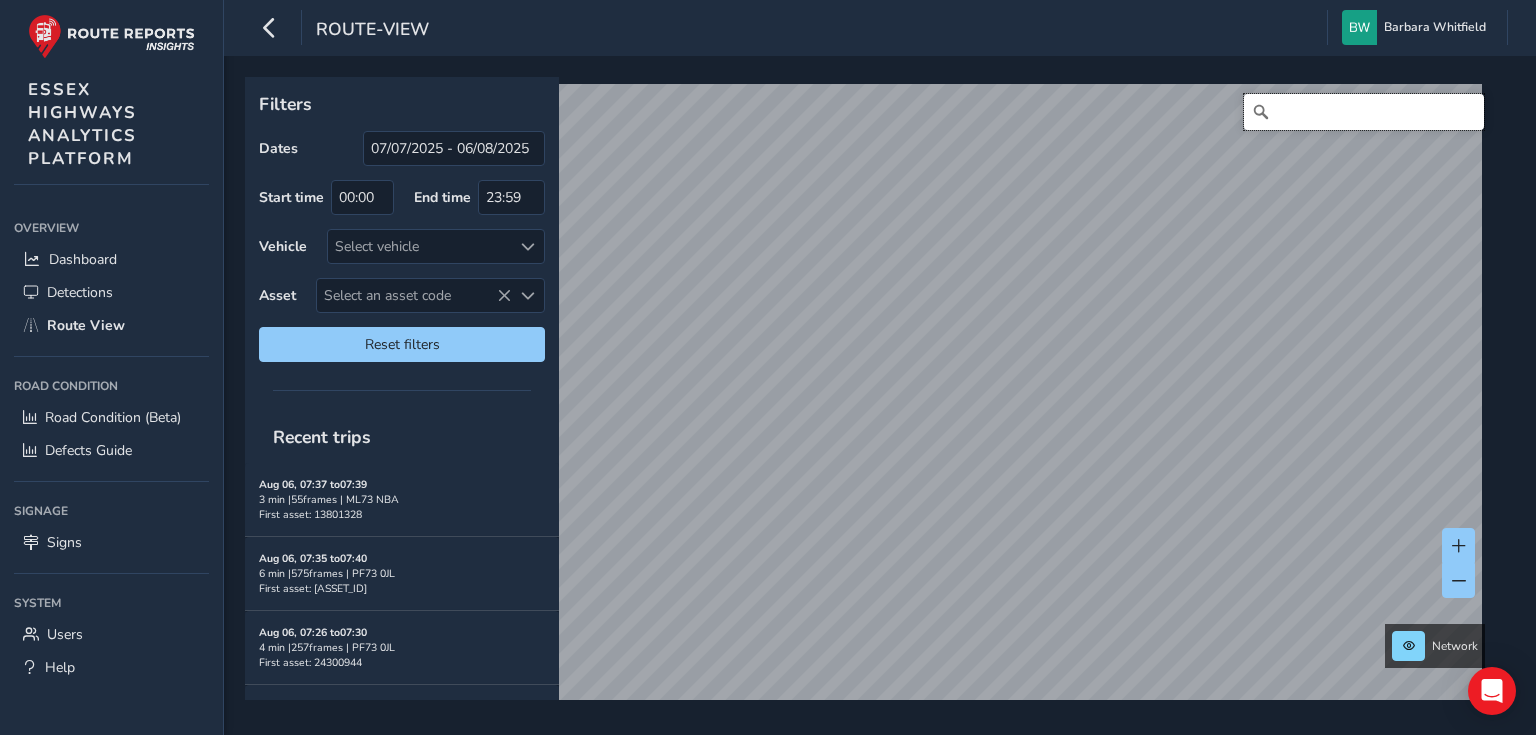 click at bounding box center [1364, 112] 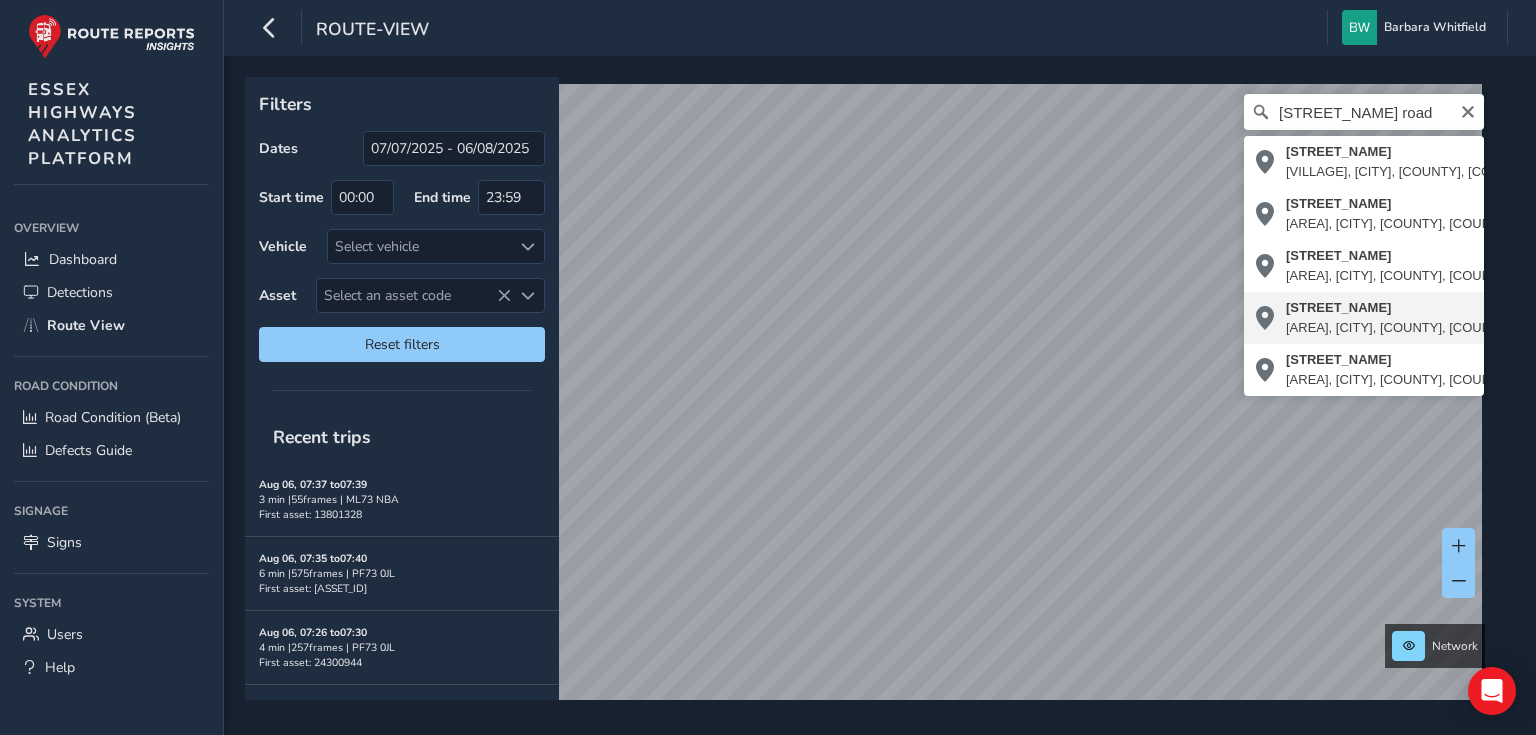 type on "[STREET_NAME], [AREA], [CITY], [COUNTY], [COUNTRY], [POSTAL_CODE], [COUNTRY]" 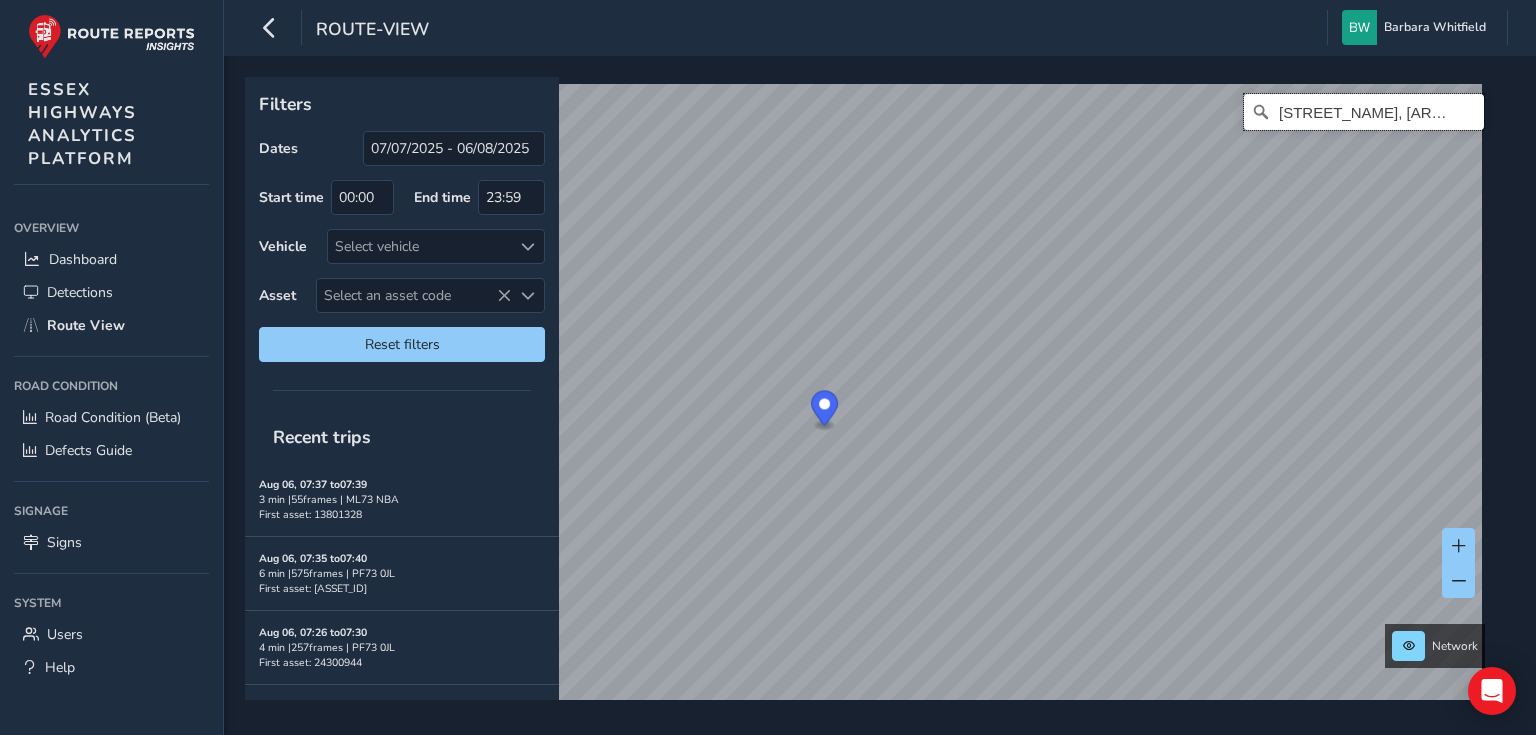 scroll, scrollTop: 0, scrollLeft: 0, axis: both 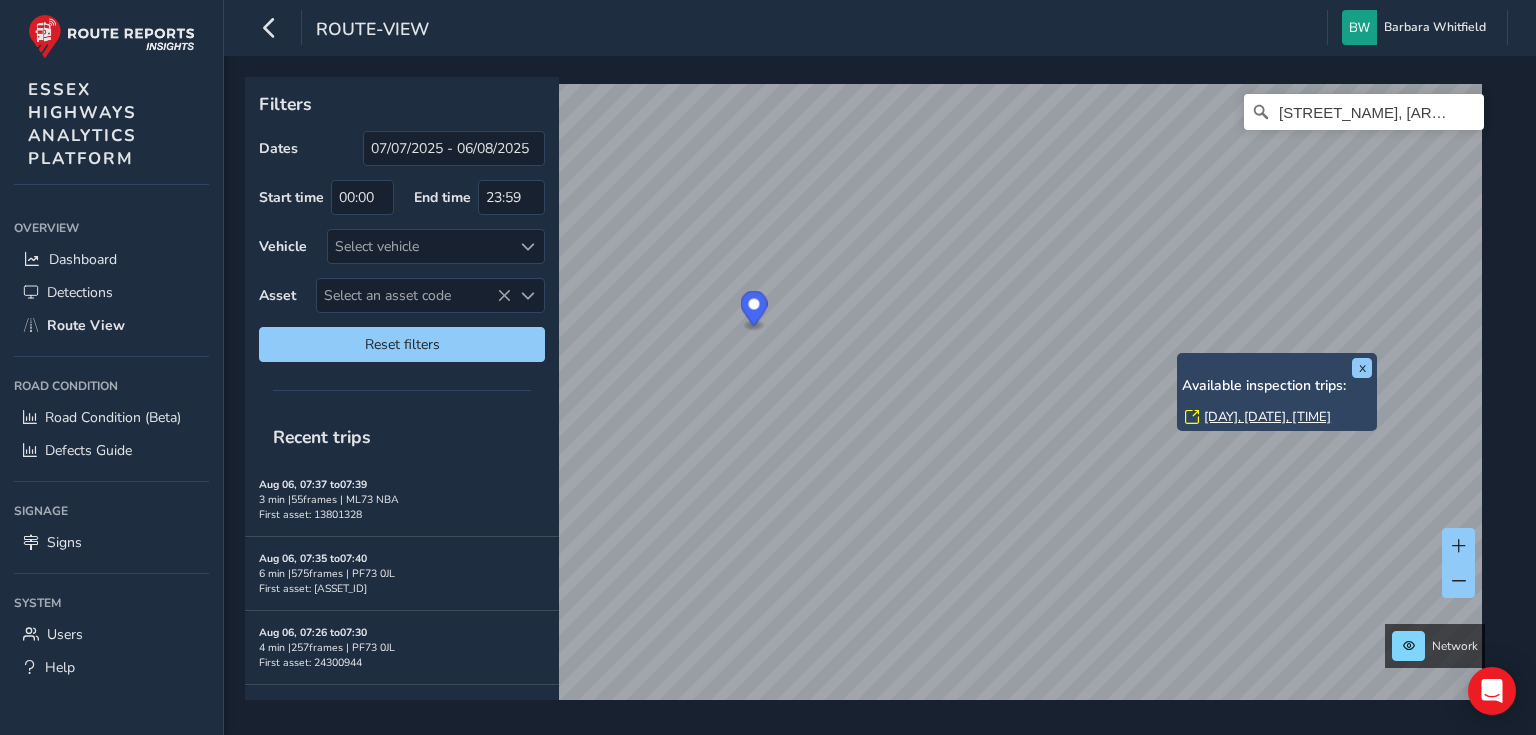 click on "[DAY], [DATE], [TIME]" at bounding box center [1267, 417] 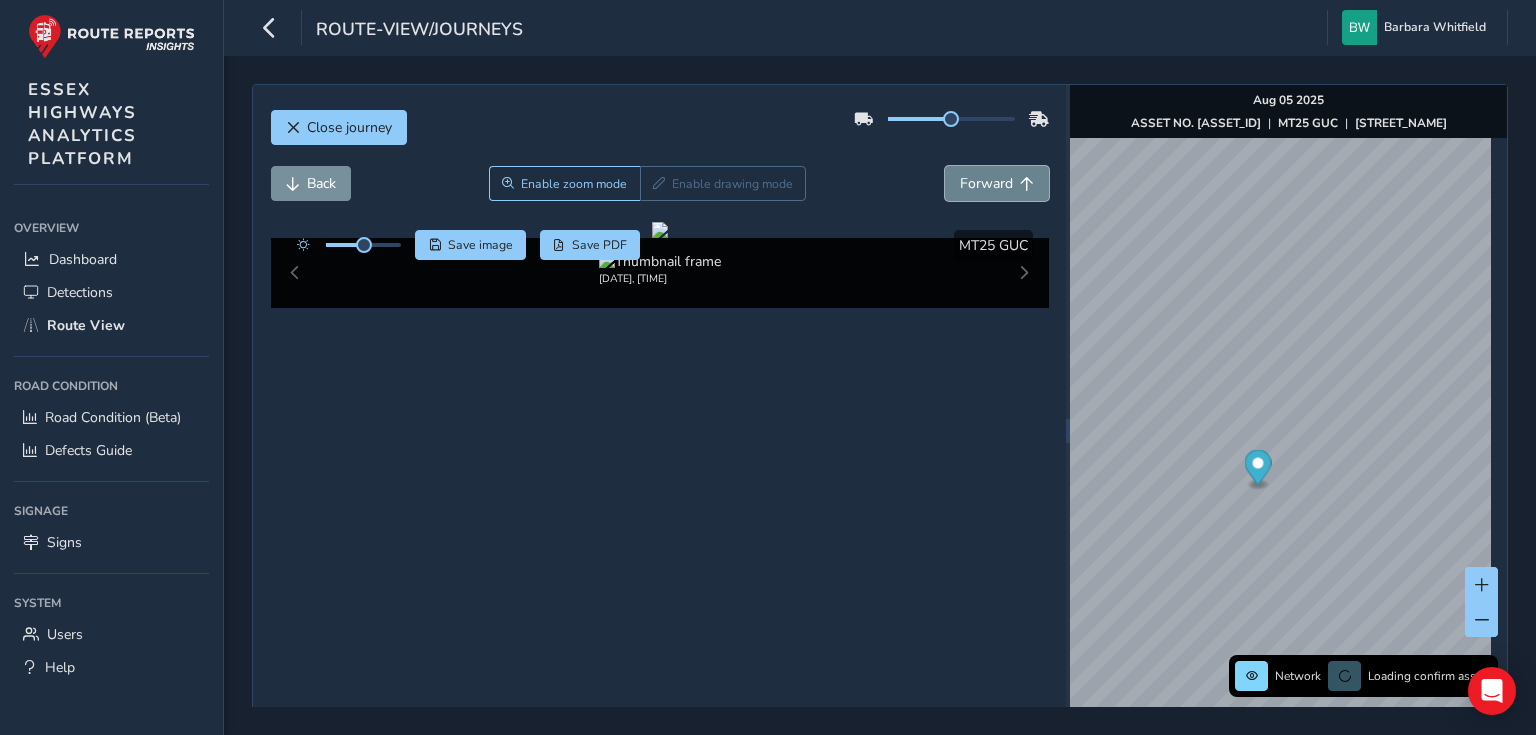 click on "Forward" at bounding box center (986, 183) 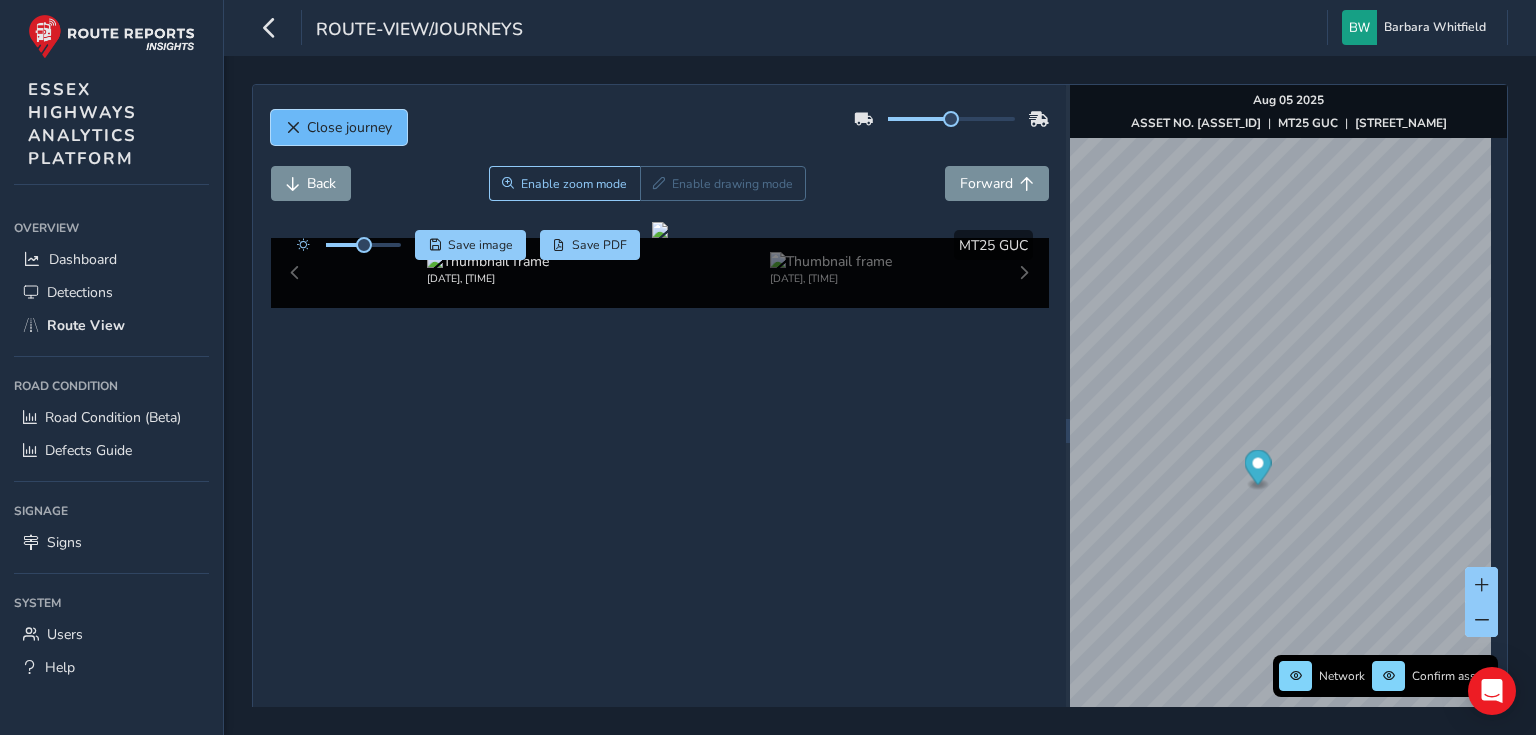 click on "Close journey" at bounding box center [349, 127] 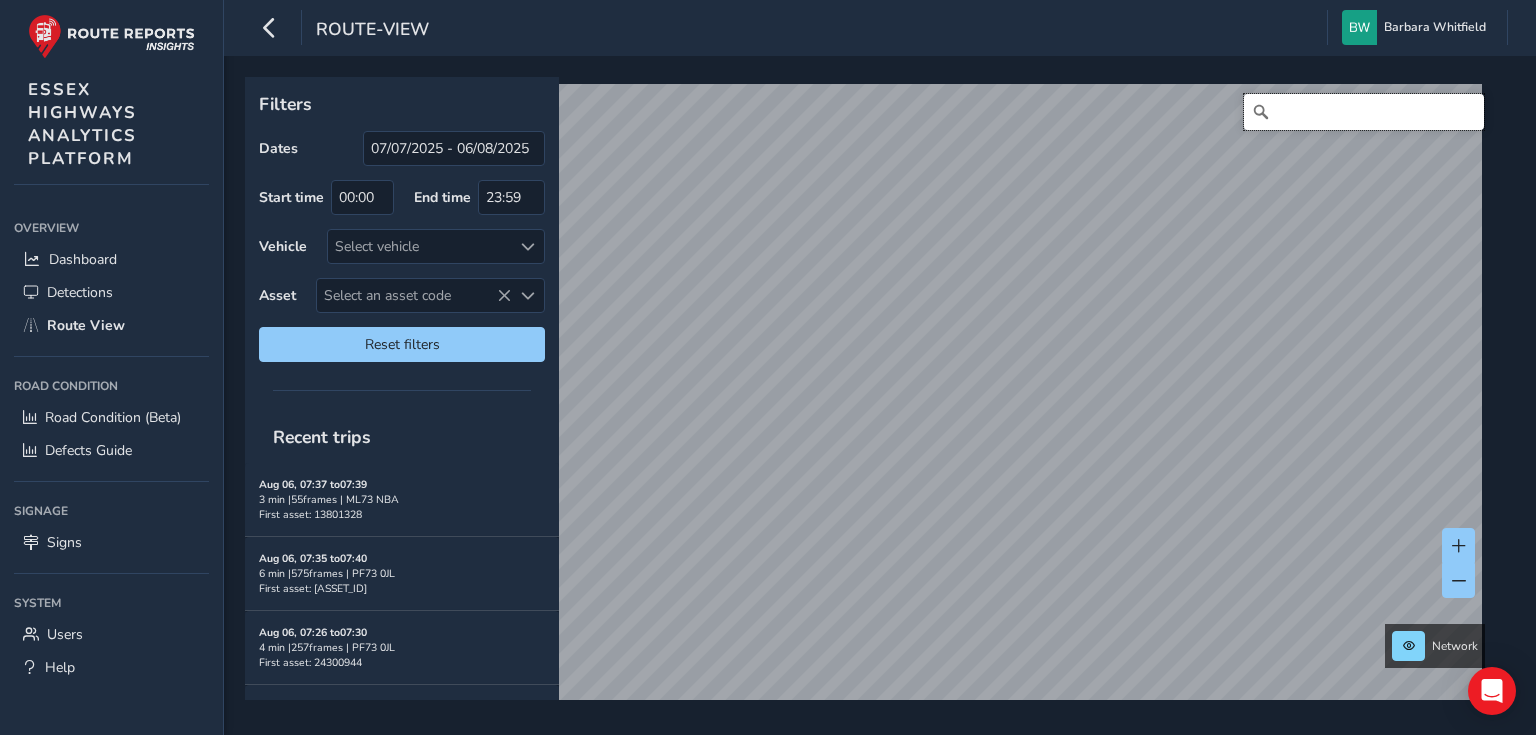 click at bounding box center [1364, 112] 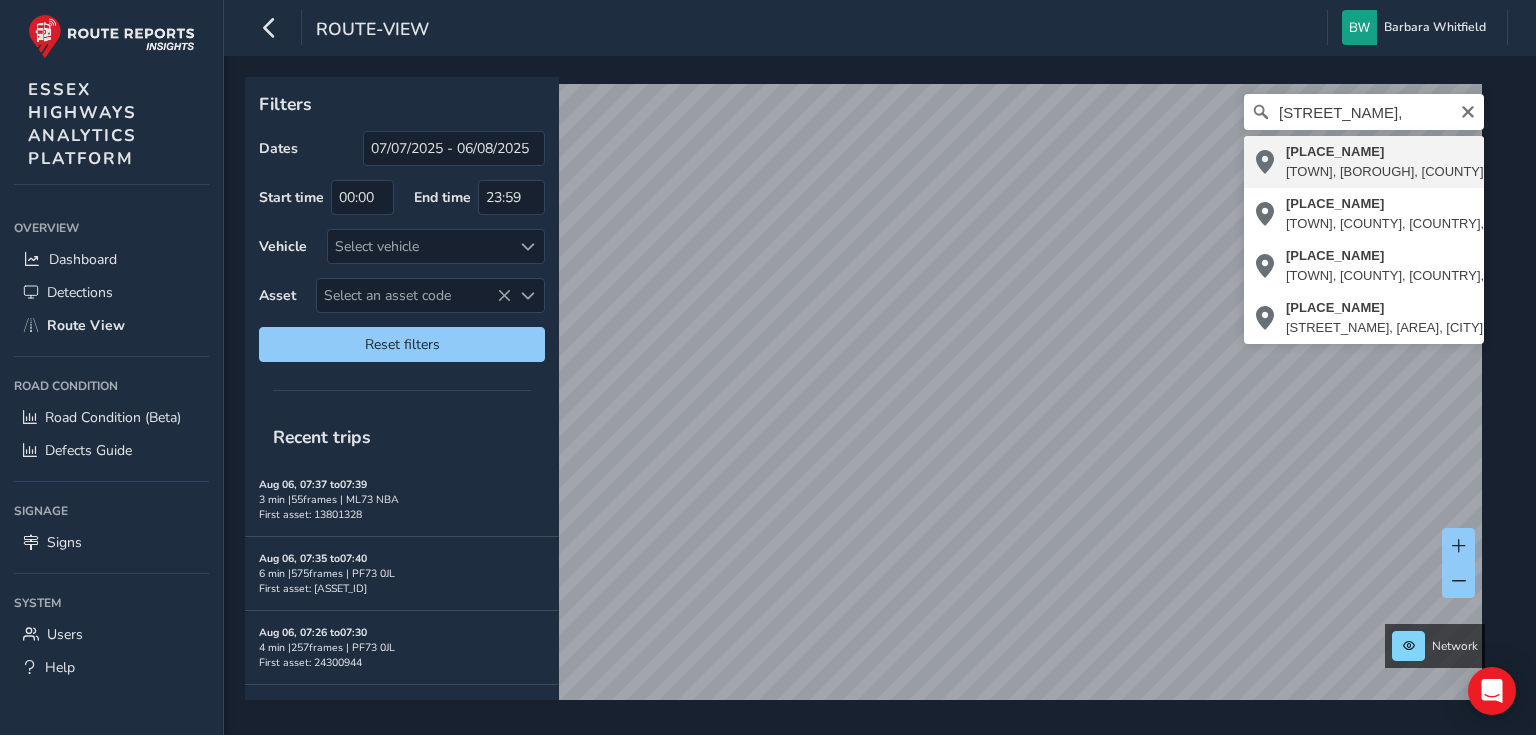 type on "[PLACE_NAME], [TOWN], [BOROUGH], [COUNTY], [COUNTRY], [POSTAL_CODE], [COUNTRY]" 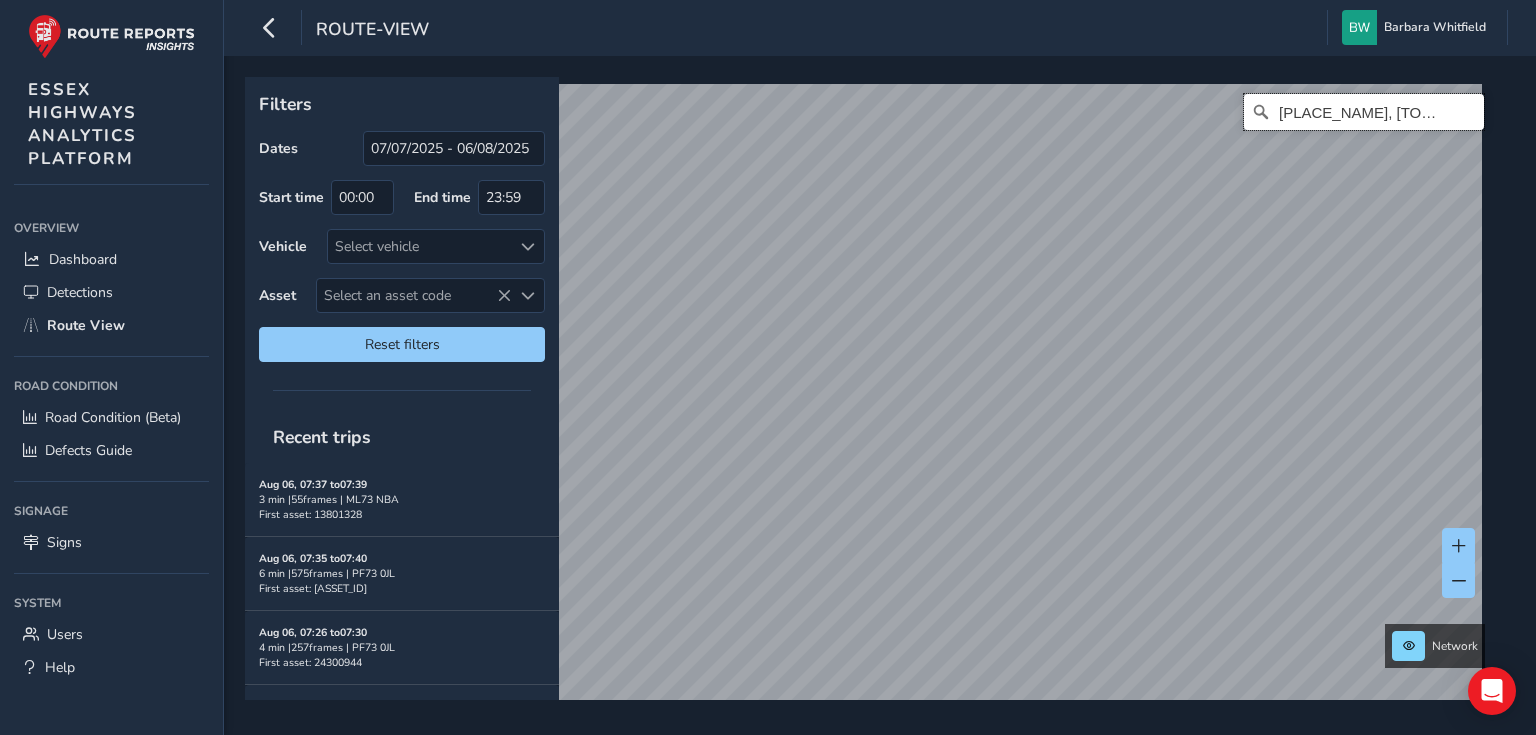 scroll, scrollTop: 0, scrollLeft: 0, axis: both 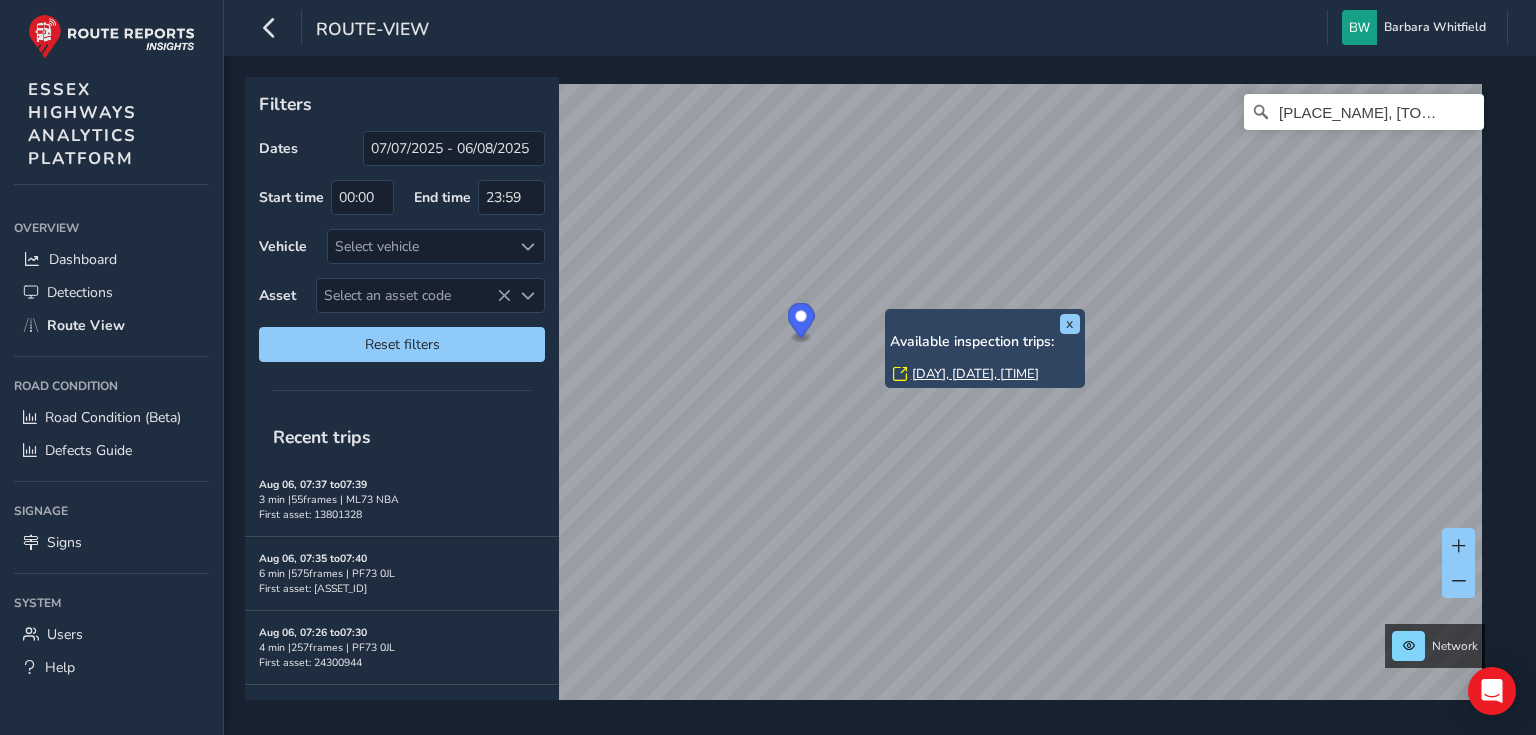 click on "[DAY], [DATE], [TIME]" at bounding box center [975, 374] 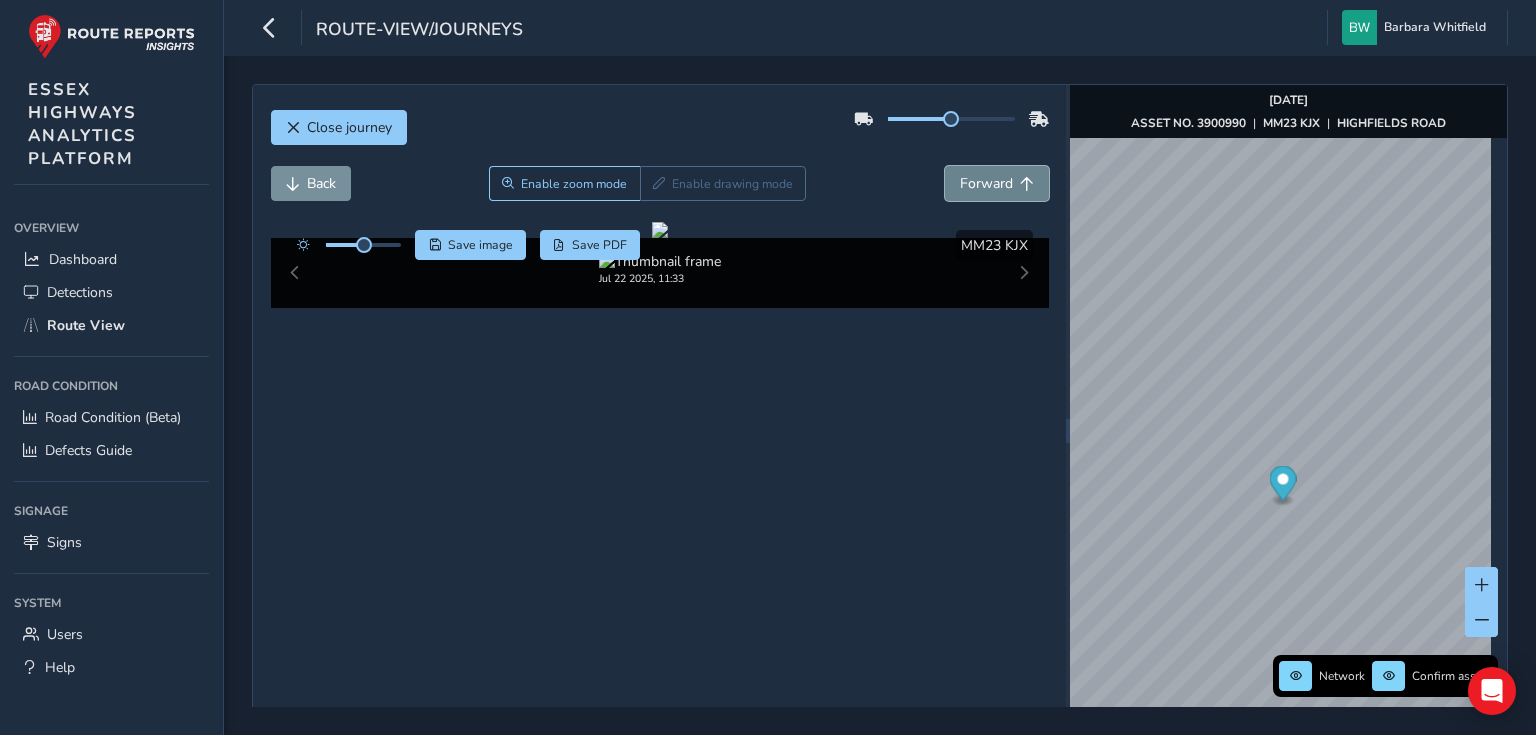 click on "Forward" at bounding box center [997, 183] 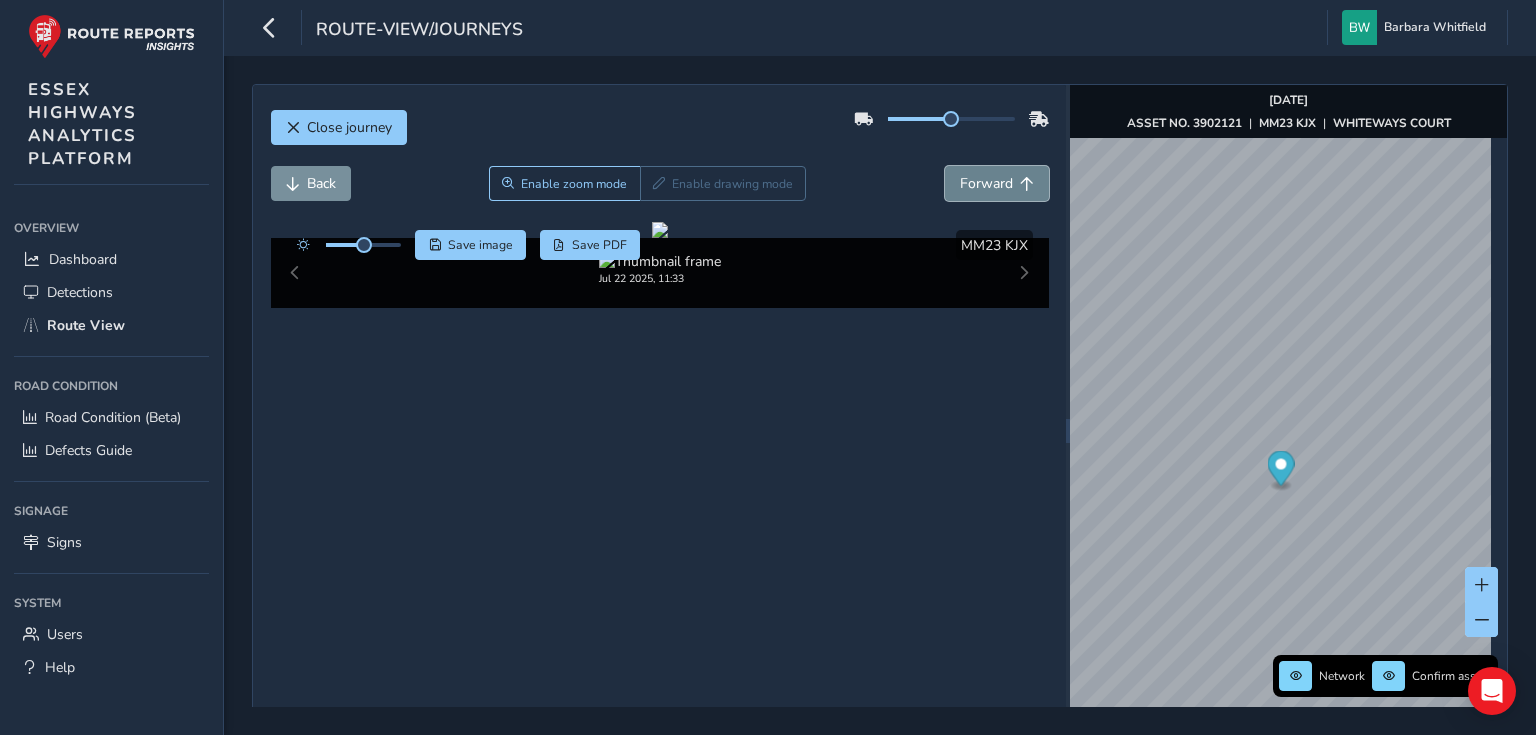 click on "Forward" at bounding box center (997, 183) 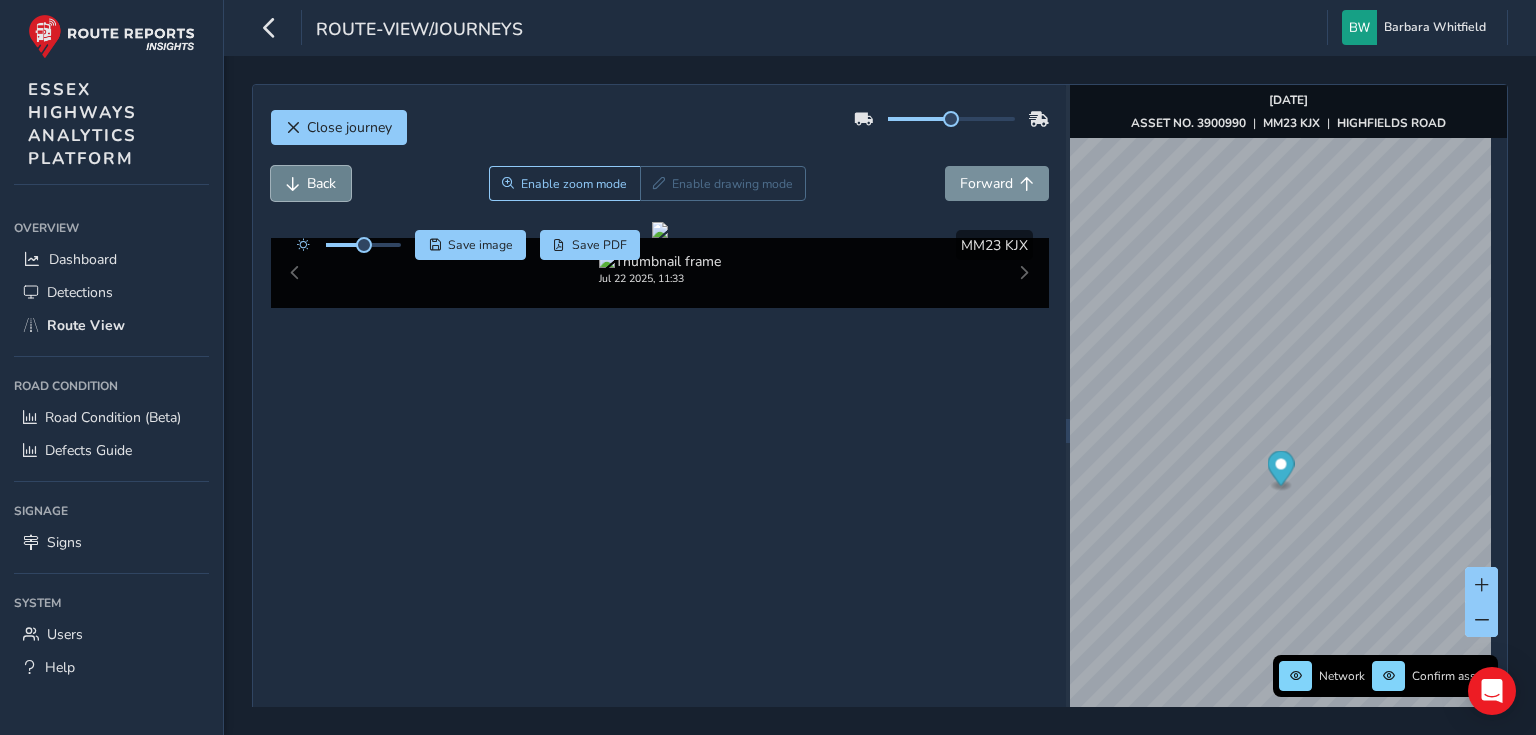 click on "Back" at bounding box center (311, 183) 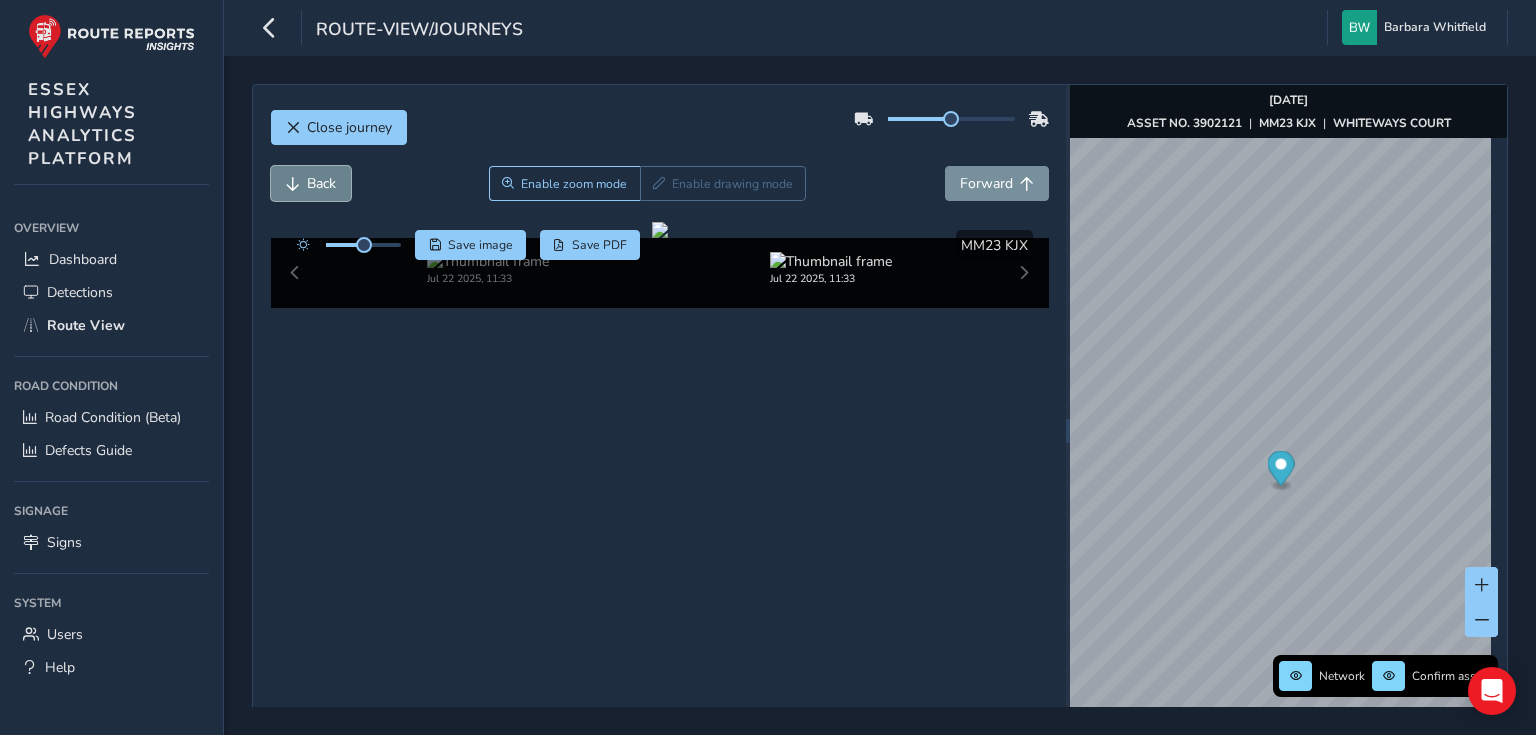 click on "Back" at bounding box center [311, 183] 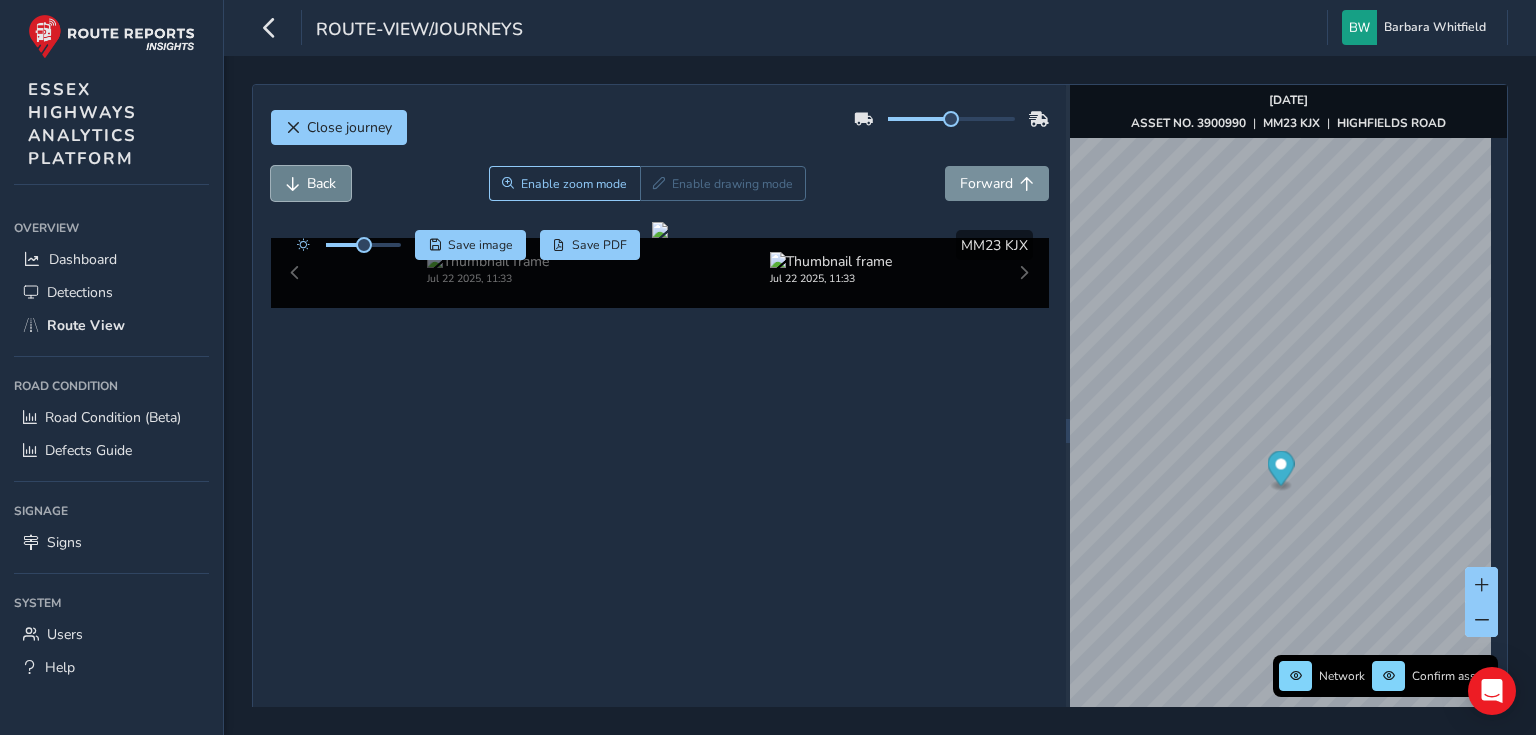 click on "Back" at bounding box center (311, 183) 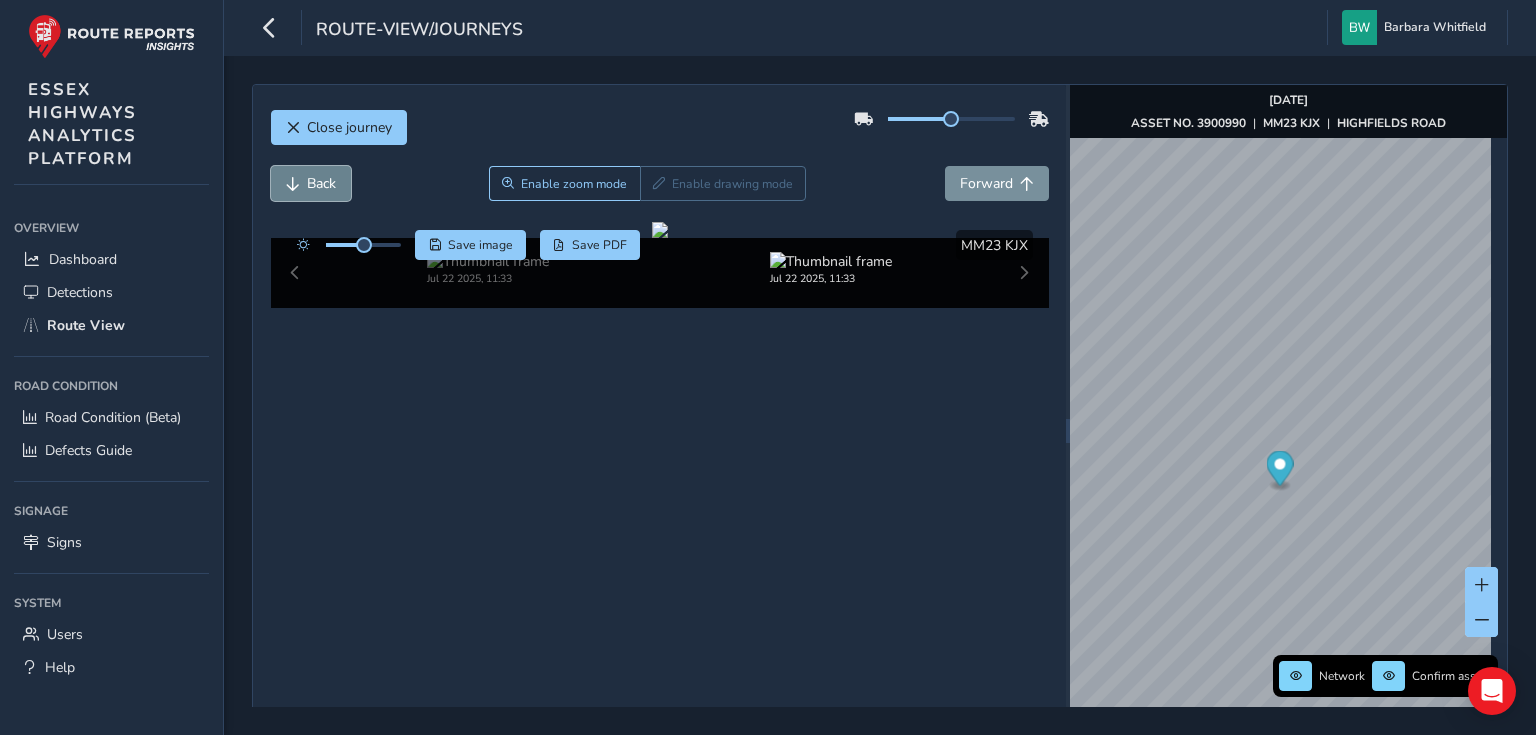 click on "Back" at bounding box center [311, 183] 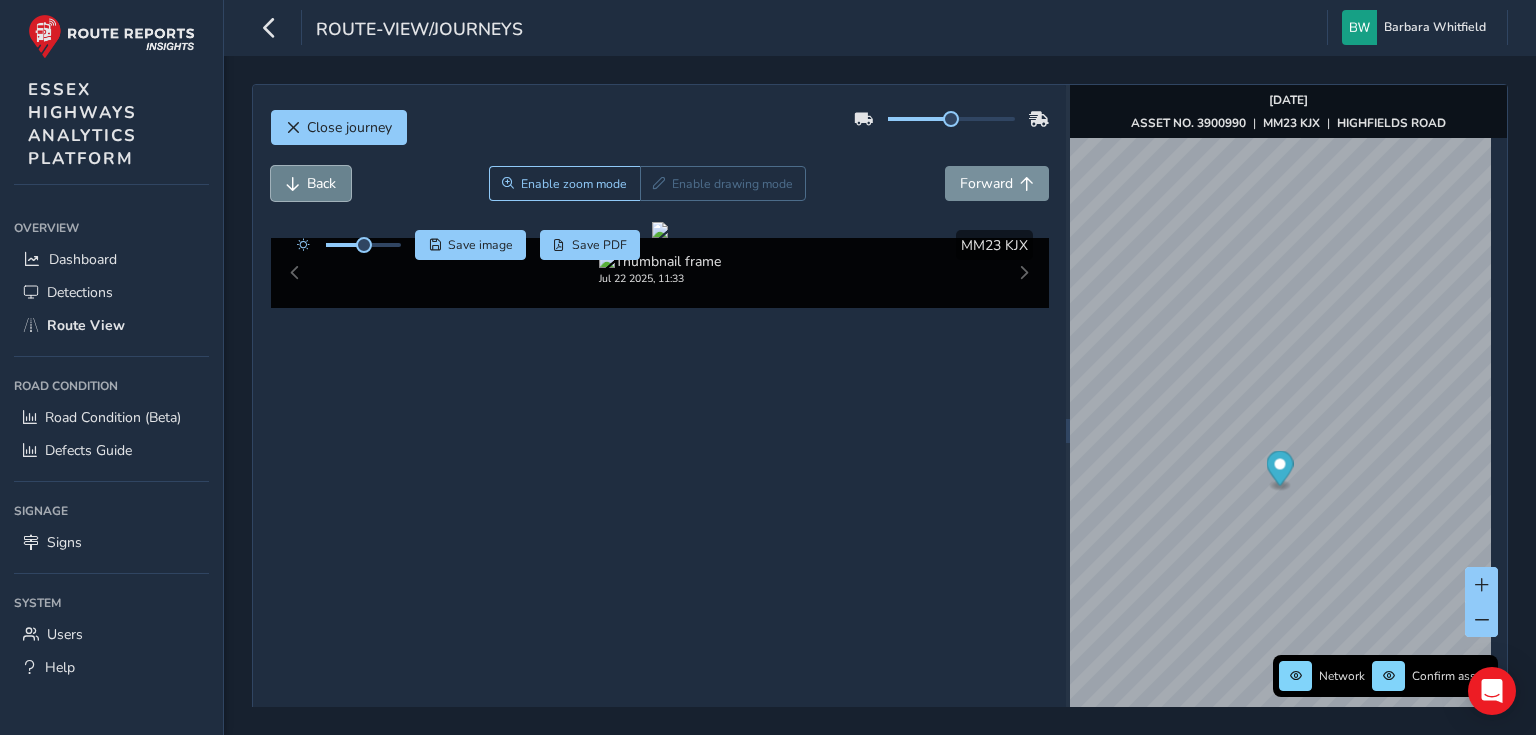 click on "Back" at bounding box center (311, 183) 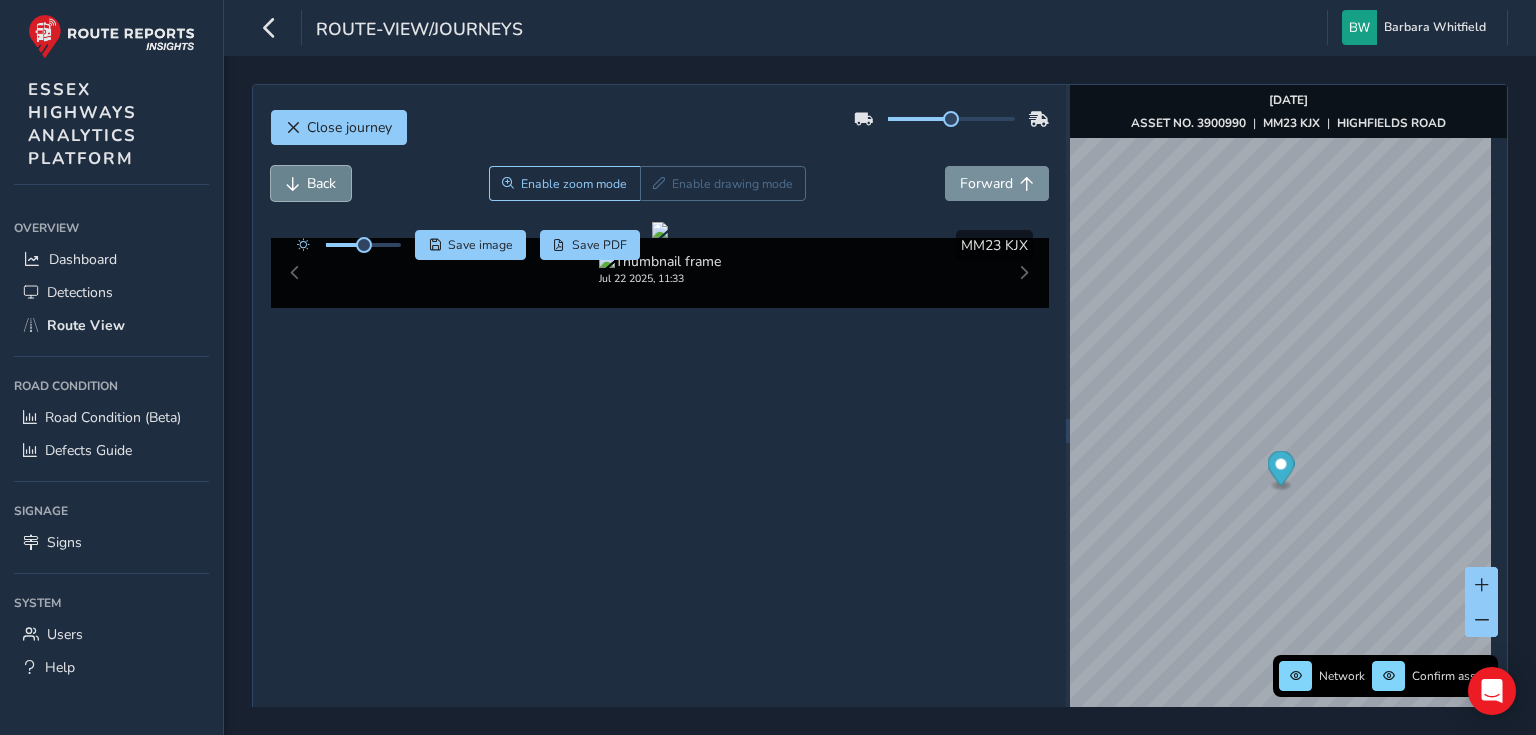 click on "Back" at bounding box center (321, 183) 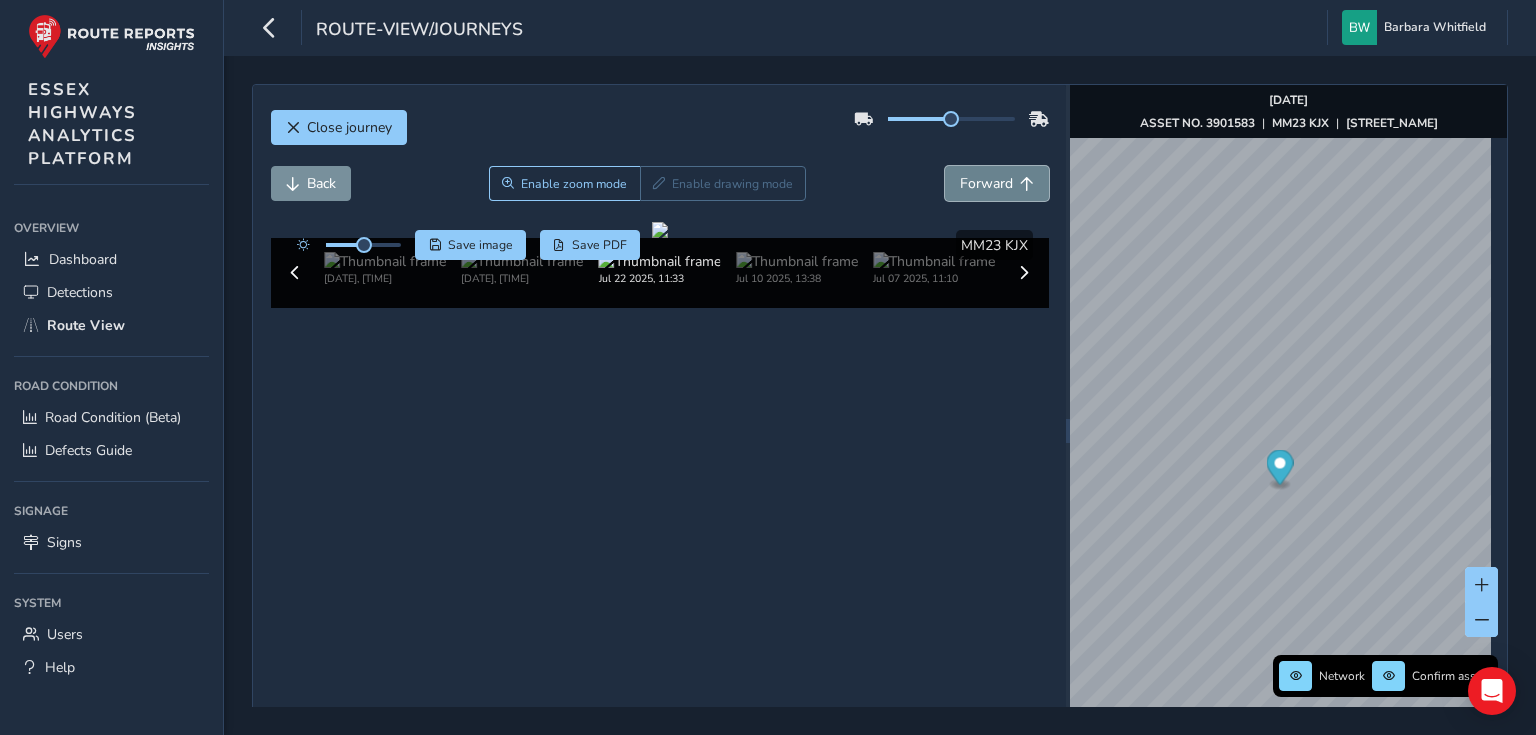 click on "Forward" at bounding box center (986, 183) 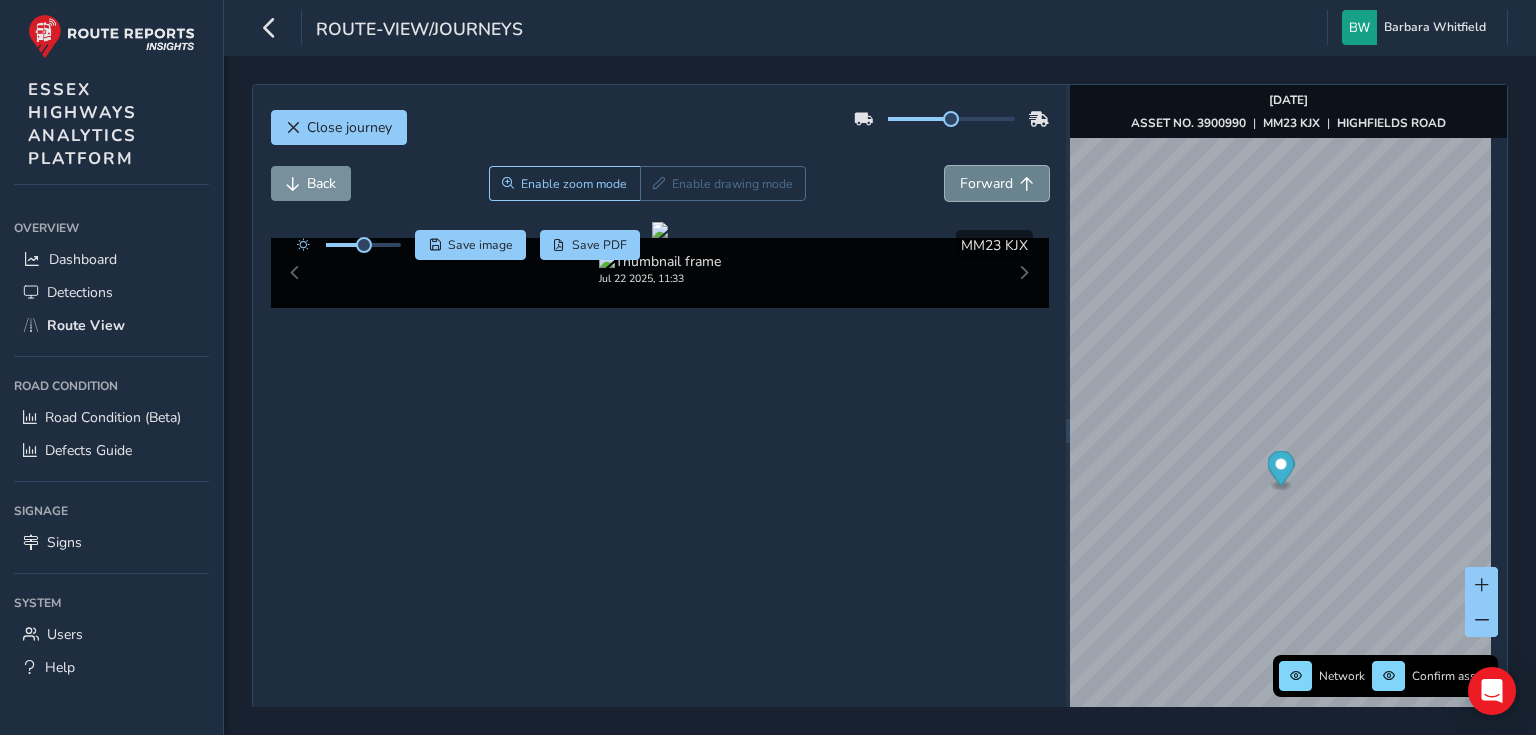 click on "Forward" at bounding box center [986, 183] 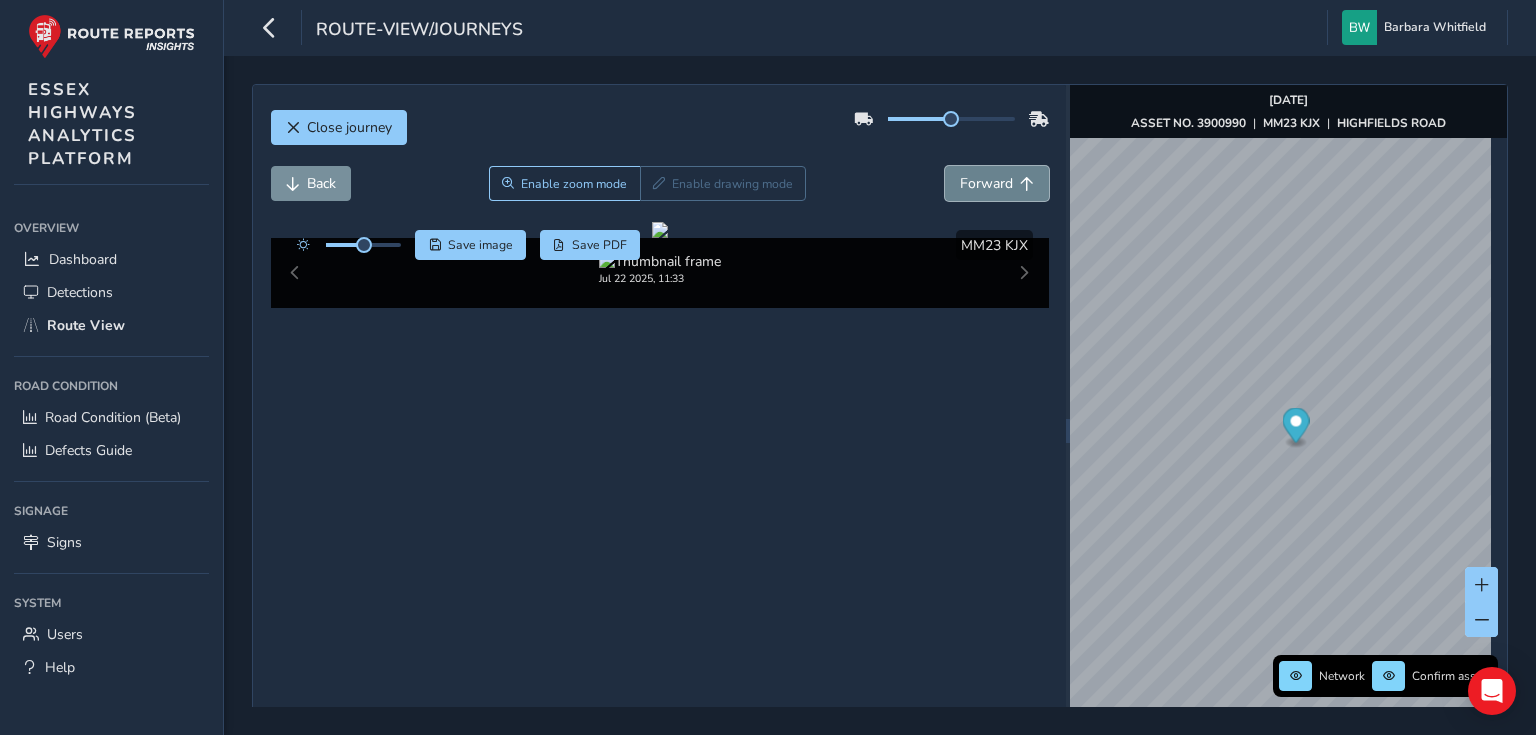 click on "Forward" at bounding box center [986, 183] 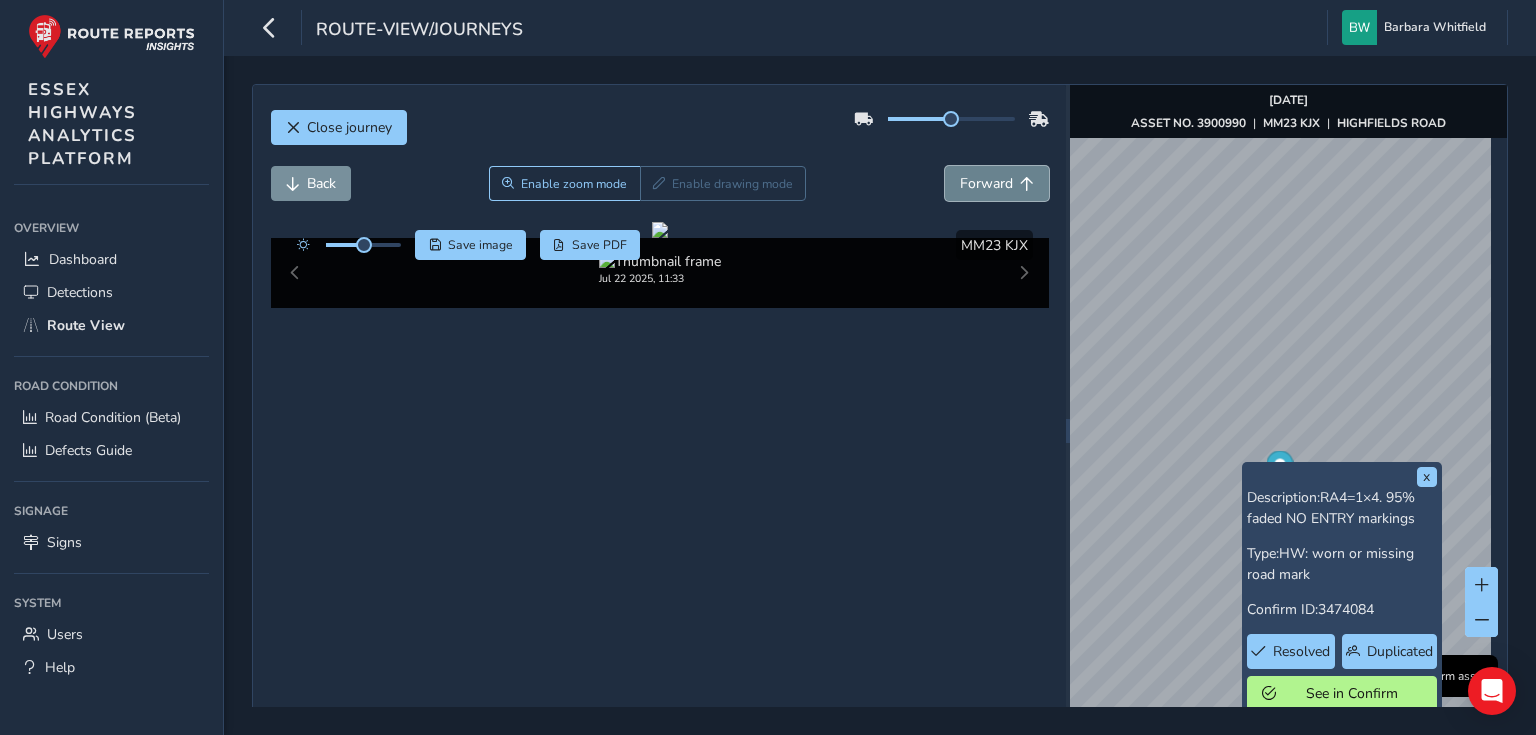 click on "Forward" at bounding box center [986, 183] 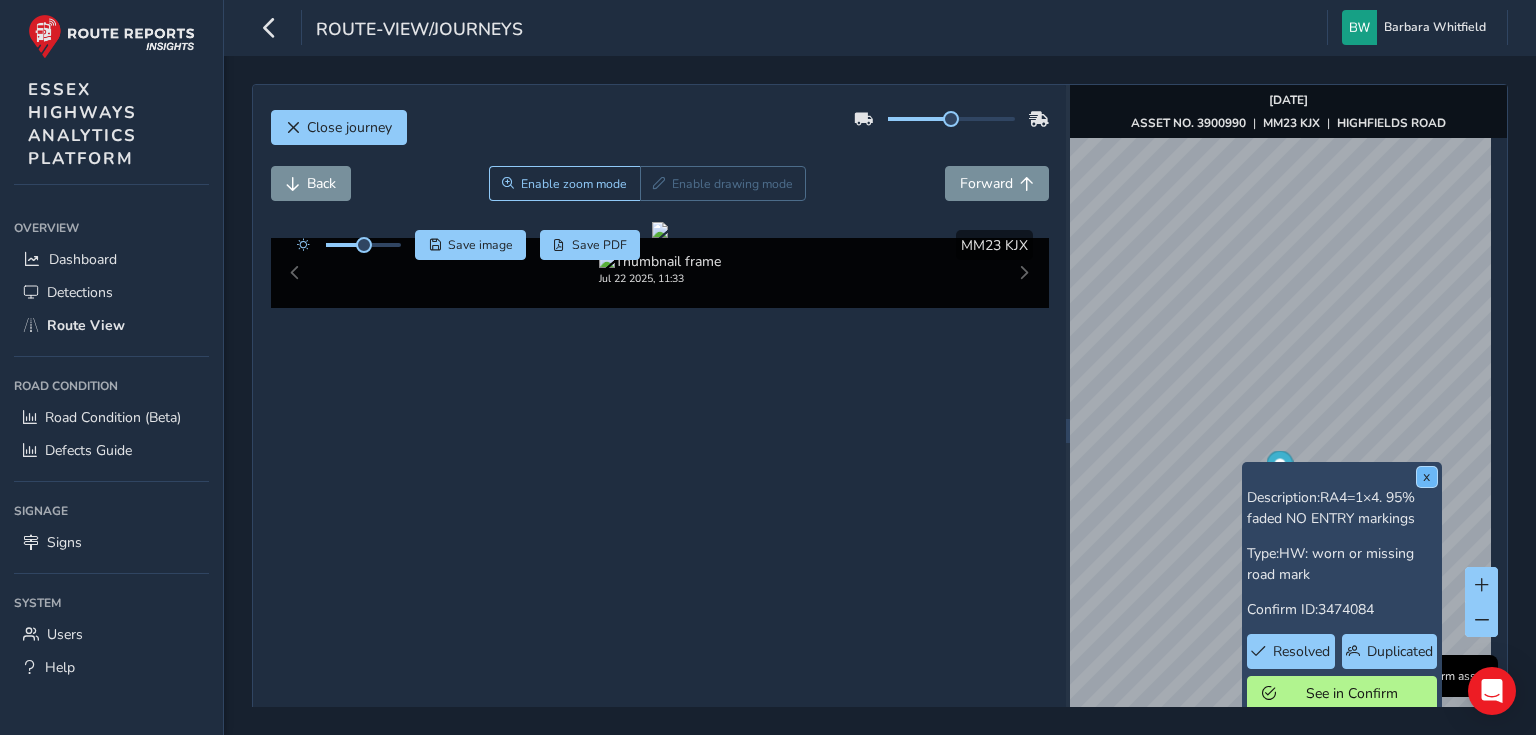 click on "x" at bounding box center [1427, 477] 